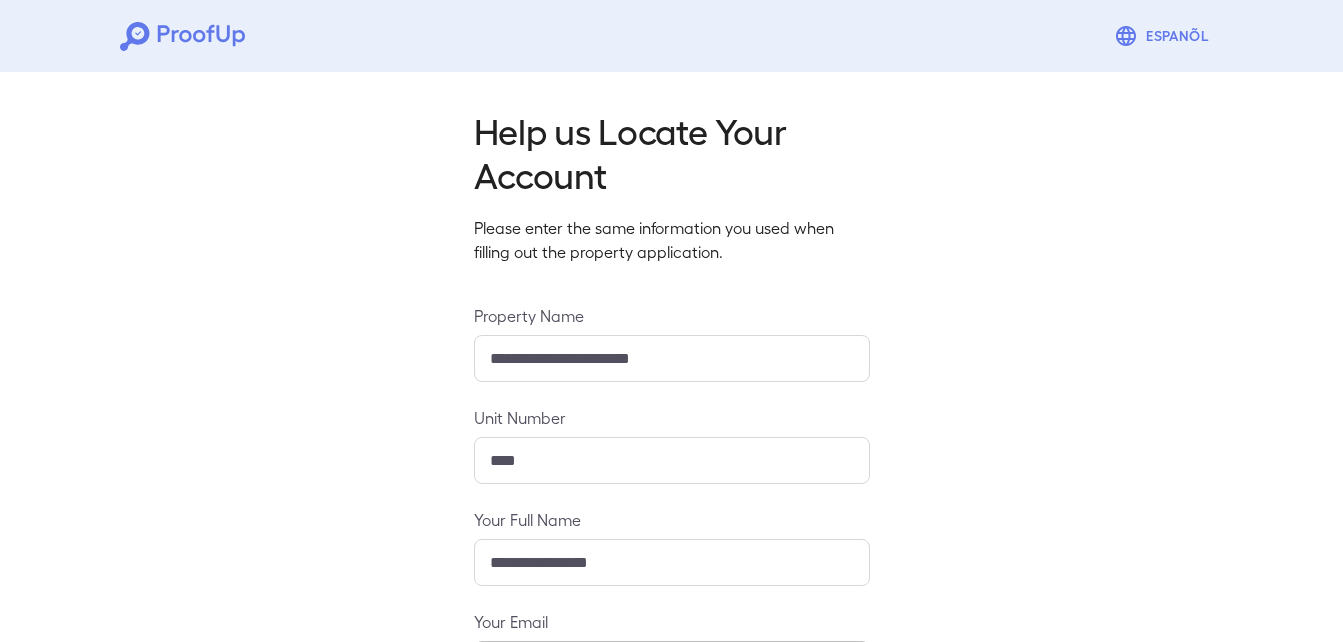 scroll, scrollTop: 0, scrollLeft: 0, axis: both 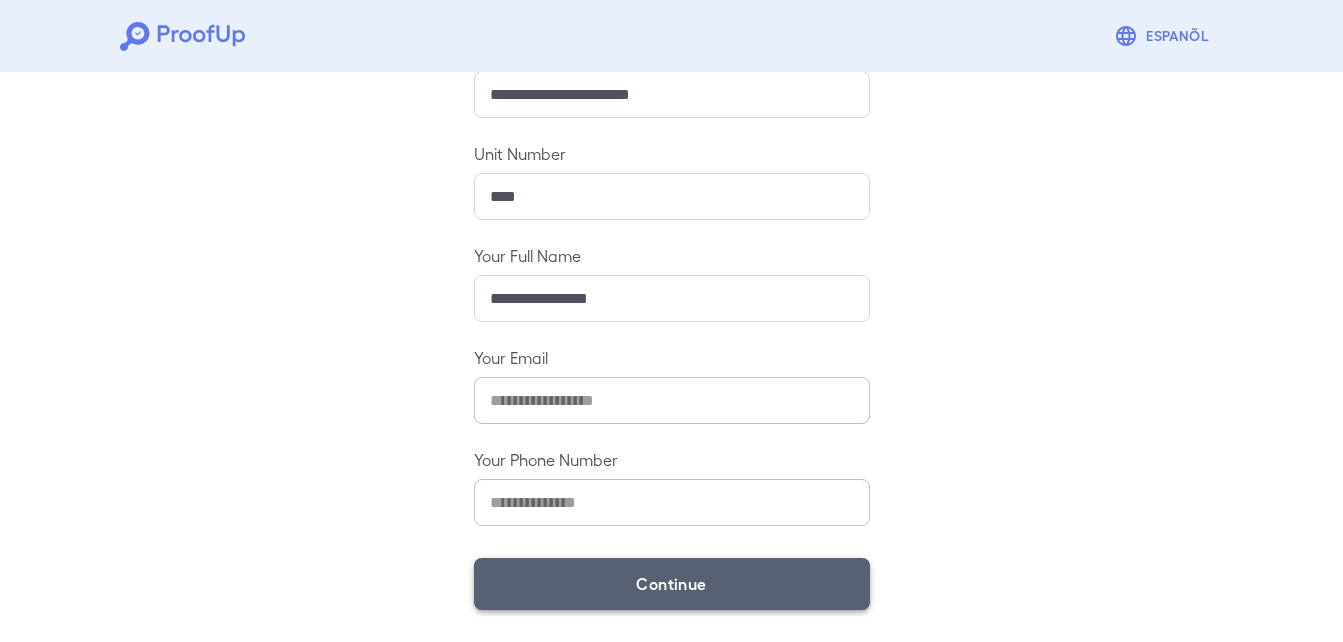 click on "Continue" at bounding box center (672, 584) 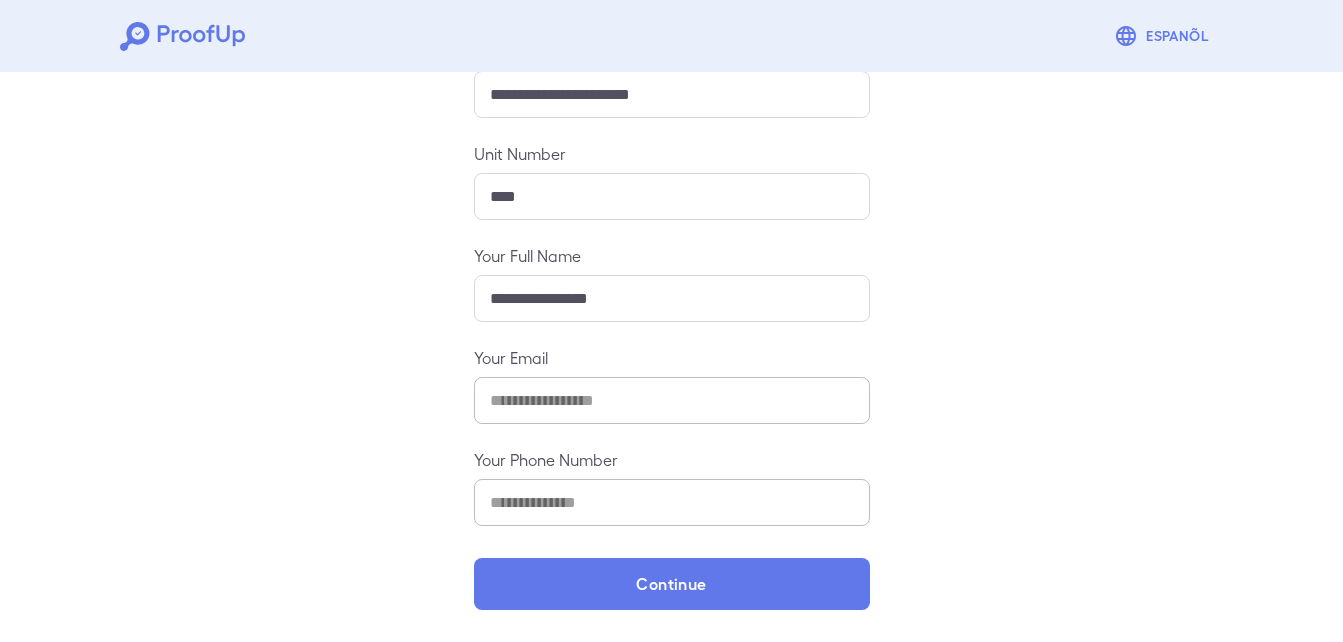 scroll, scrollTop: 236, scrollLeft: 0, axis: vertical 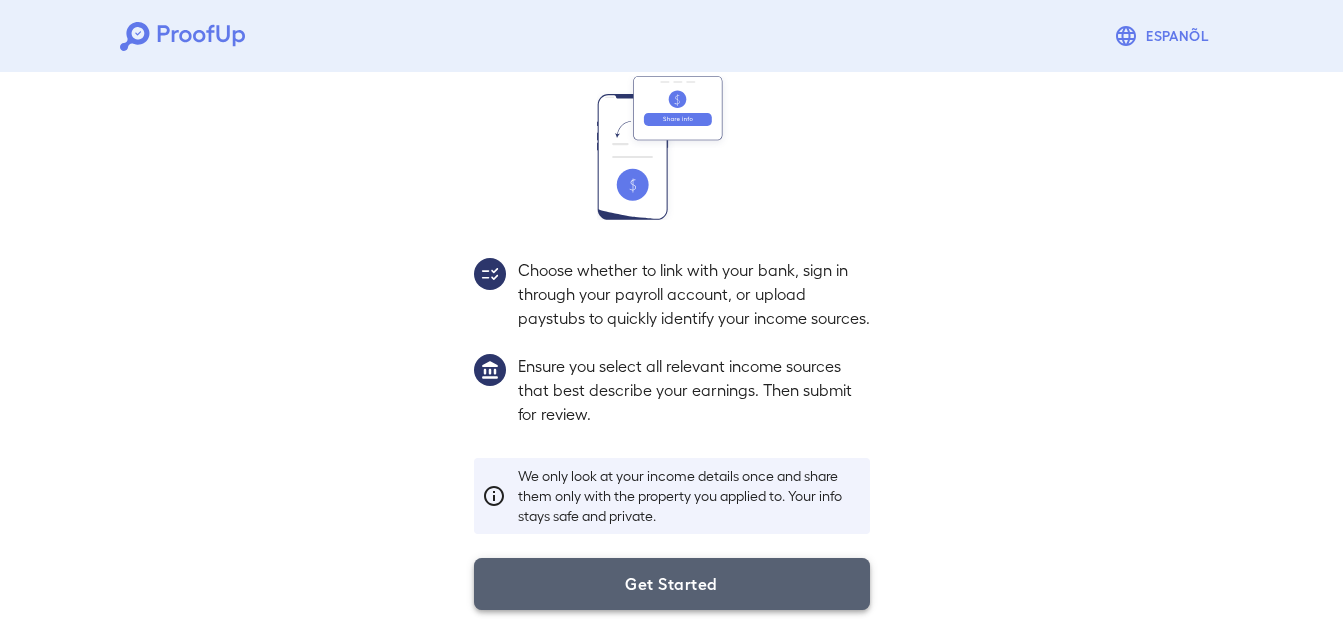 click on "Get Started" at bounding box center [672, 584] 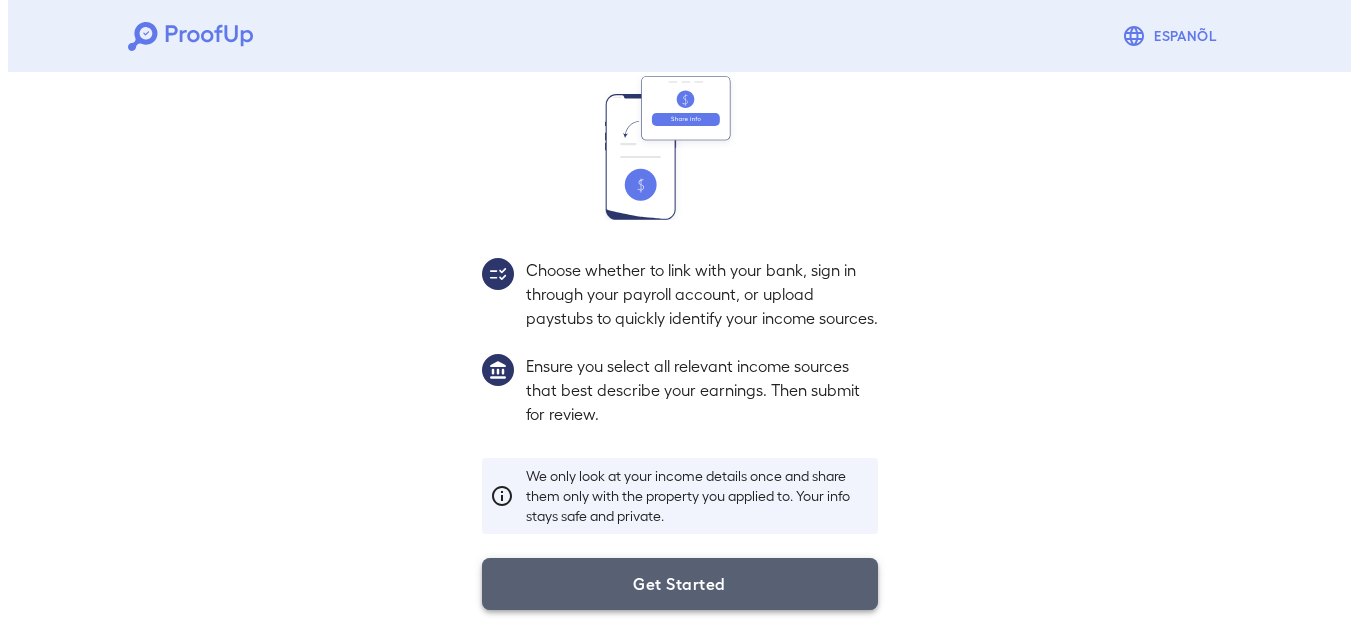 scroll, scrollTop: 122, scrollLeft: 0, axis: vertical 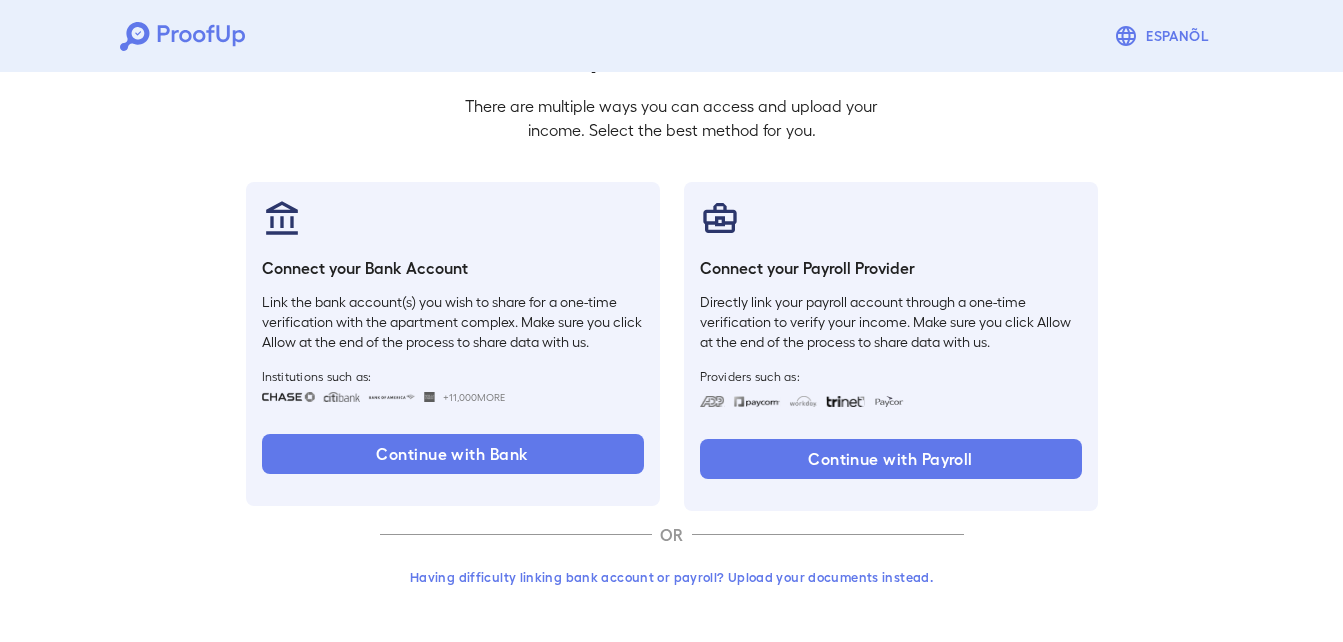 click on "Having difficulty linking bank account or payroll? Upload your documents instead." at bounding box center (672, 577) 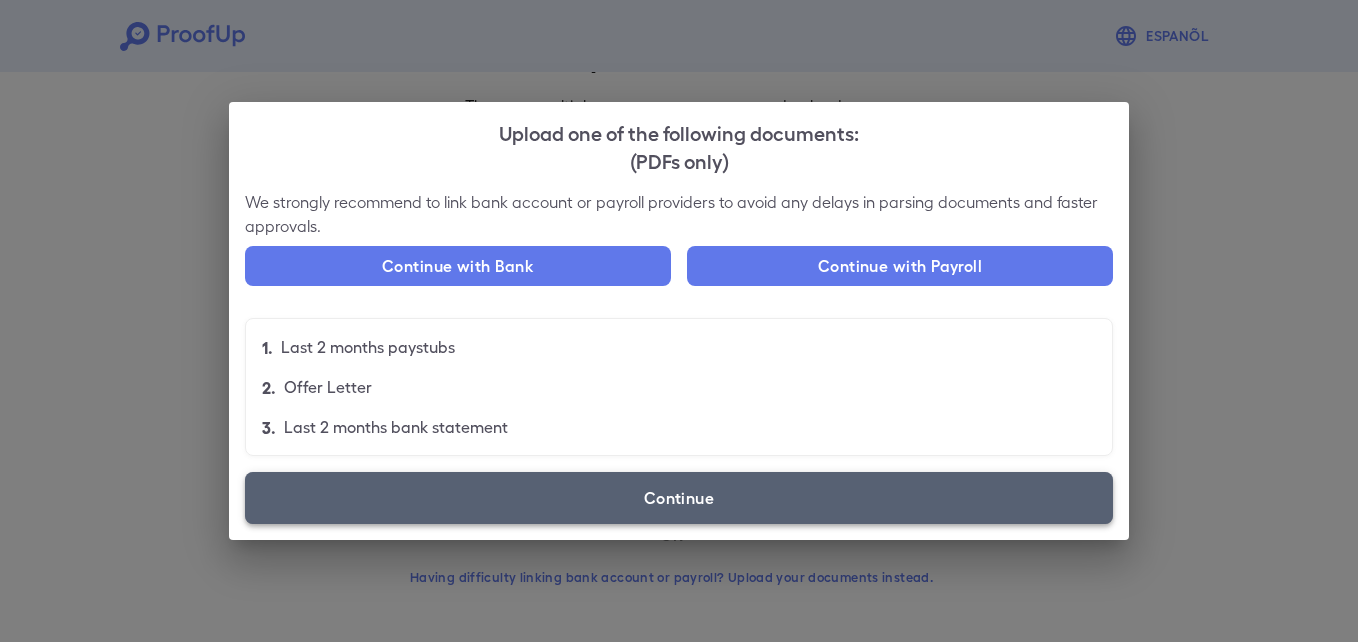click on "Continue" at bounding box center (679, 498) 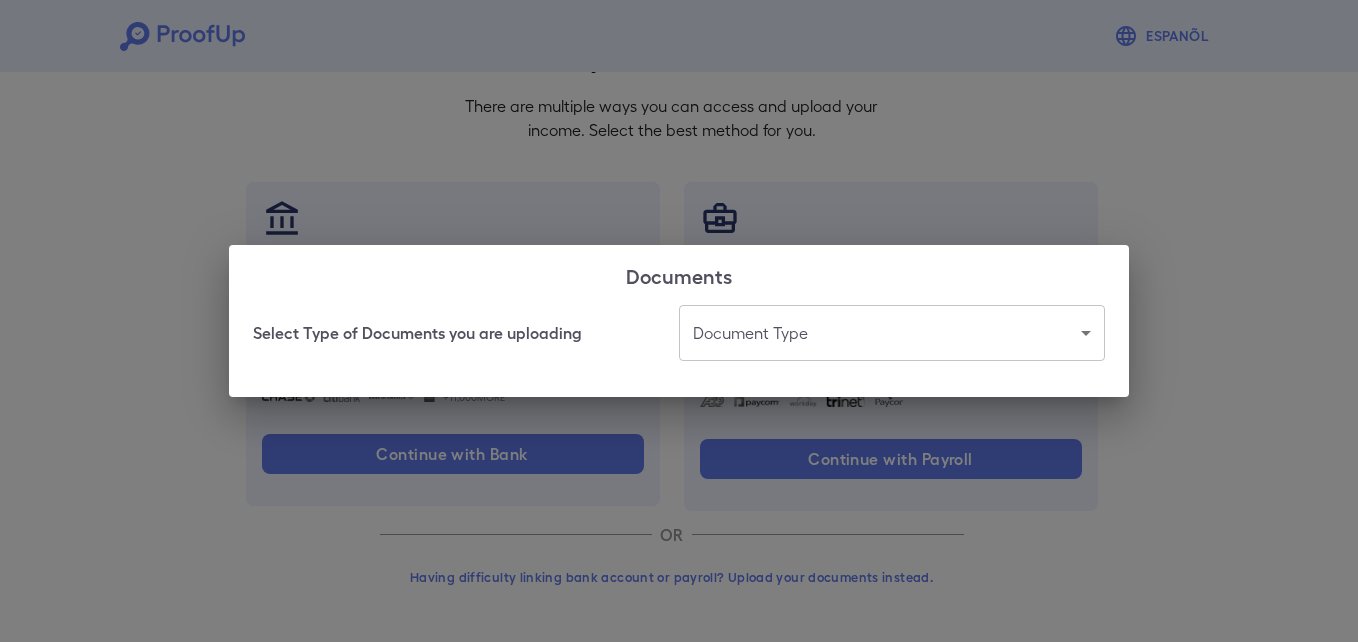click on "Espanõl Go back How Would You Like to Verify Your Income? There are multiple ways you can access and upload your income. Select the best method for you. Connect your Bank Account Link the bank account(s) you wish to share for a one-time verification with the apartment complex. Make sure you click Allow at the end of the process to share data with us. Institutions such as: +11,000  More Continue with Bank Connect your Payroll Provider Directly link your payroll account through a one-time verification to verify your income. Make sure you click Allow at the end of the process to share data with us. Providers such as: Continue with Payroll OR Having difficulty linking bank account or payroll? Upload your documents instead. Documents Select Type of Documents you are uploading Document Type ​ ​" at bounding box center (679, 260) 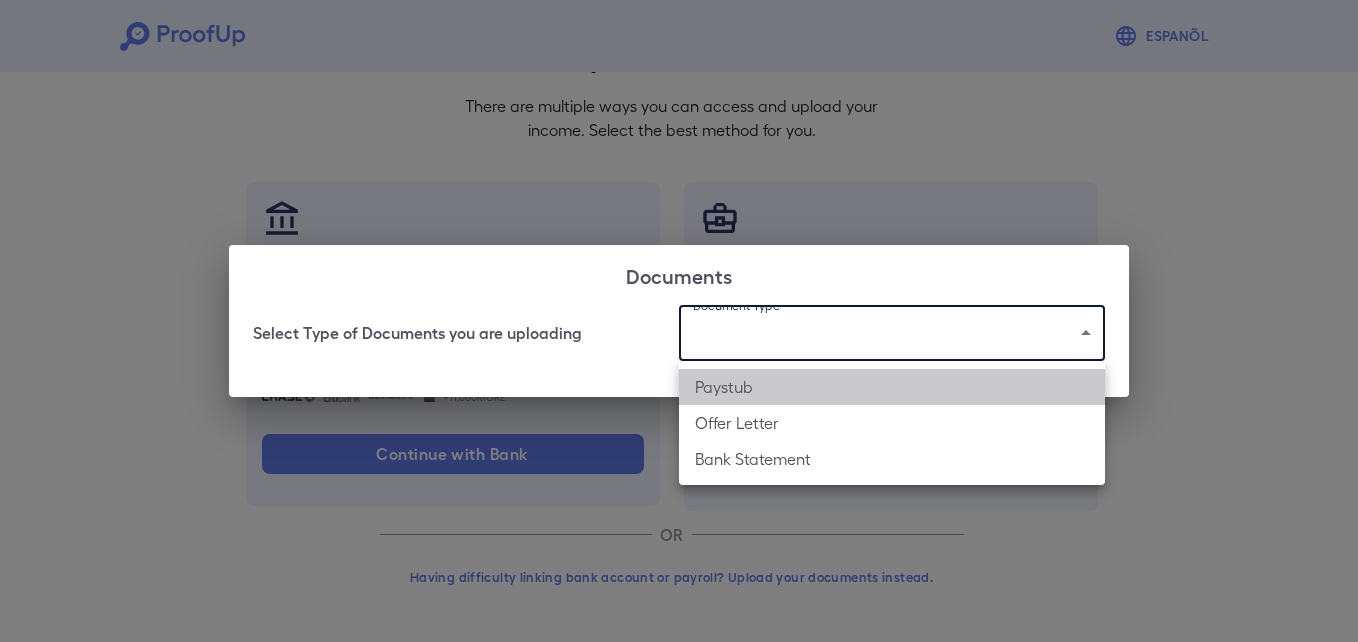 click on "Paystub" at bounding box center [892, 387] 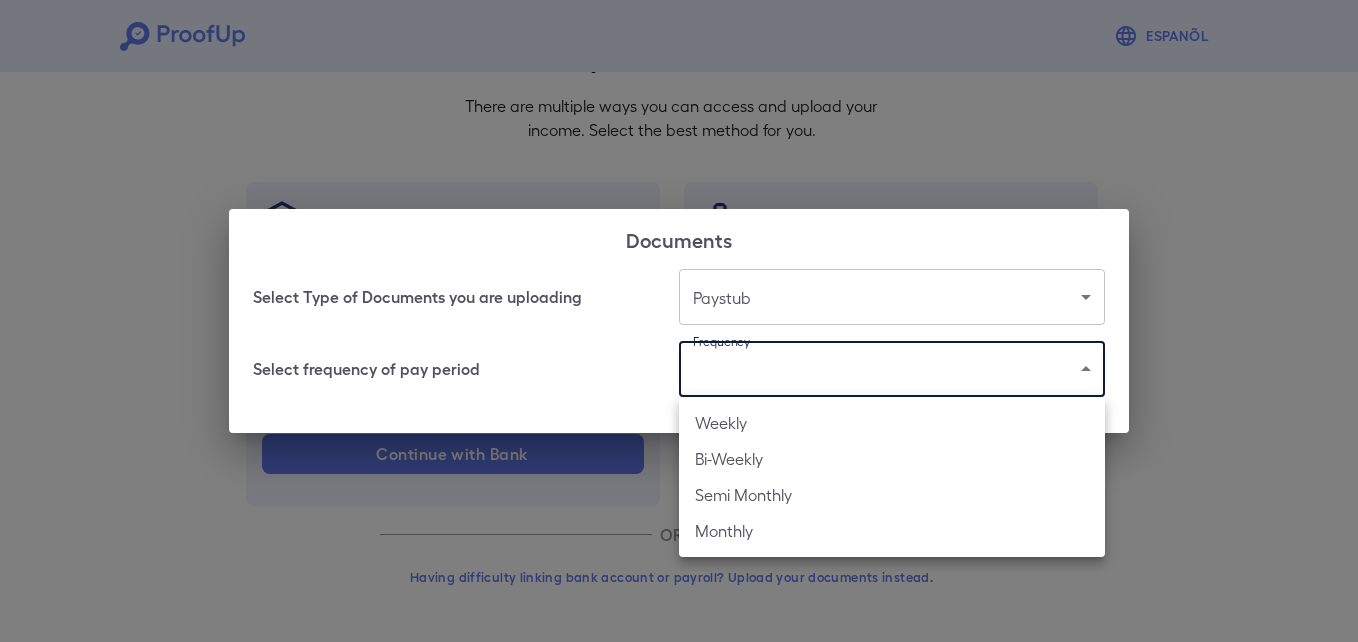 click on "Espanõl Go back How Would You Like to Verify Your Income? There are multiple ways you can access and upload your income. Select the best method for you. Connect your Bank Account Link the bank account(s) you wish to share for a one-time verification with the apartment complex. Make sure you click Allow at the end of the process to share data with us. Institutions such as: +11,000 More Continue with Bank Connect your Payroll Provider Directly link your payroll account through a one-time verification to verify your income. Make sure you click Allow at the end of the process to share data with us. Providers such as: Continue with Payroll OR Having difficulty linking bank account or payroll? Upload your documents instead. Documents Select Type of Documents you are uploading Paystub ******* Select frequency of pay period Frequency Weekly Bi-Weekly Semi Monthly Monthly" at bounding box center (679, 260) 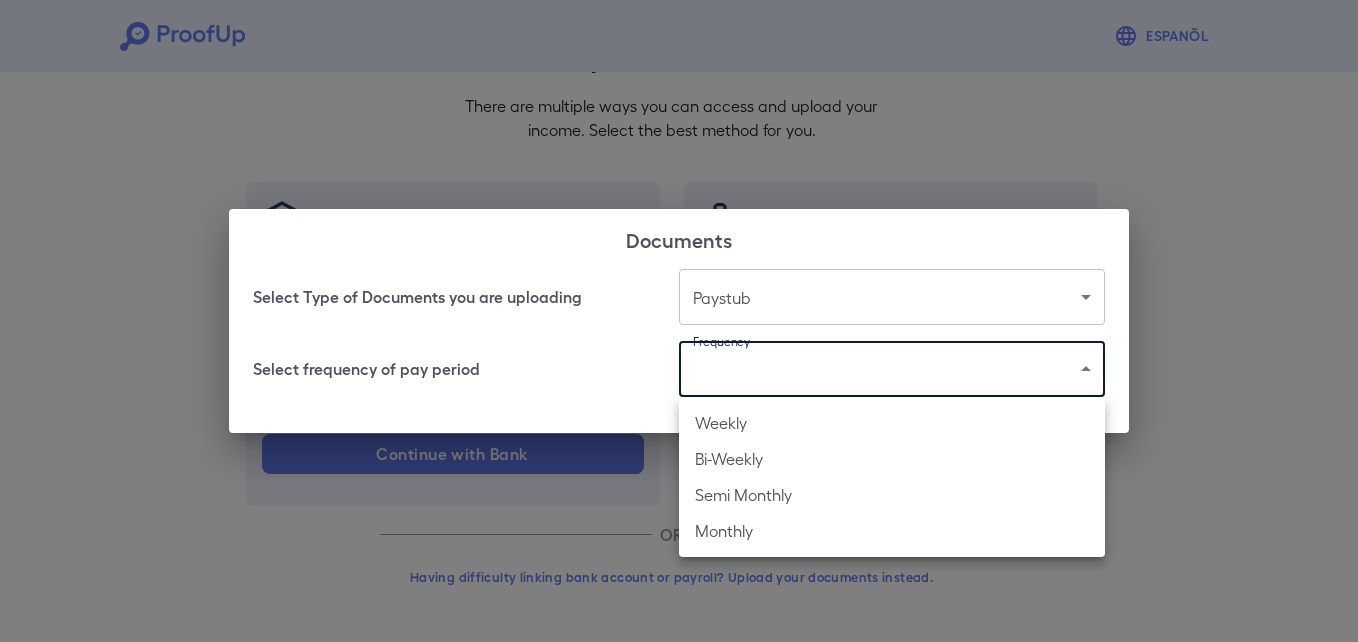 click on "Weekly" at bounding box center (892, 423) 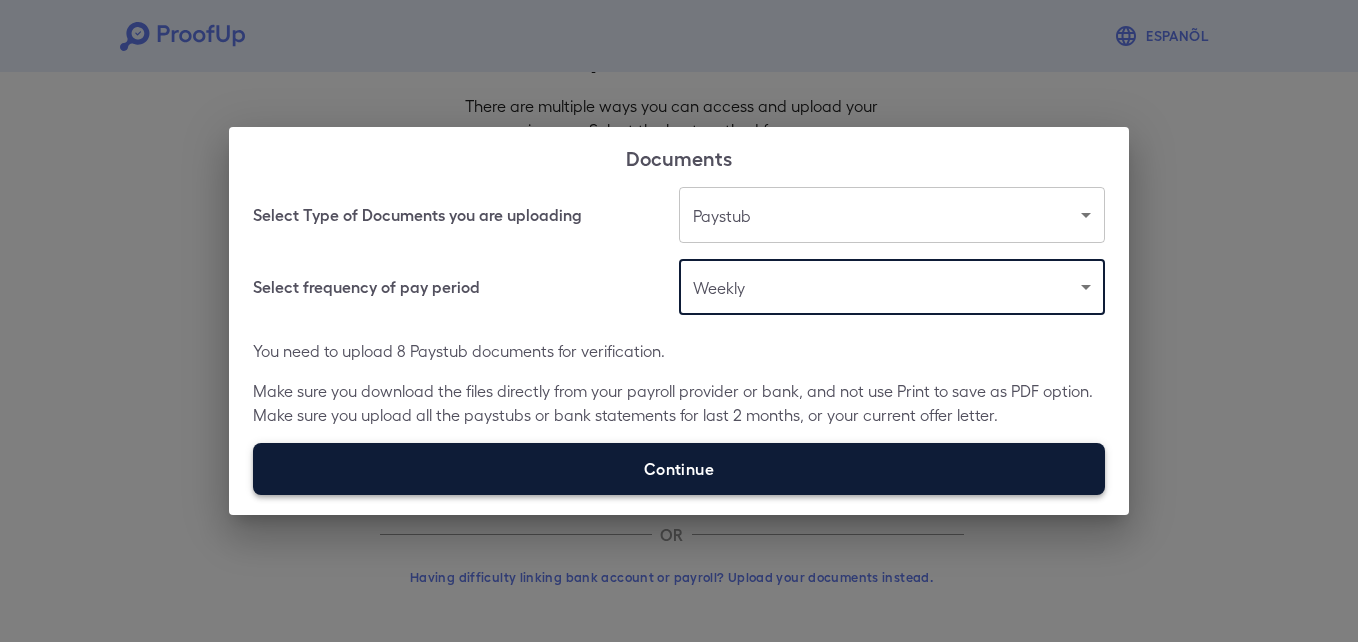 click on "Continue" at bounding box center (679, 469) 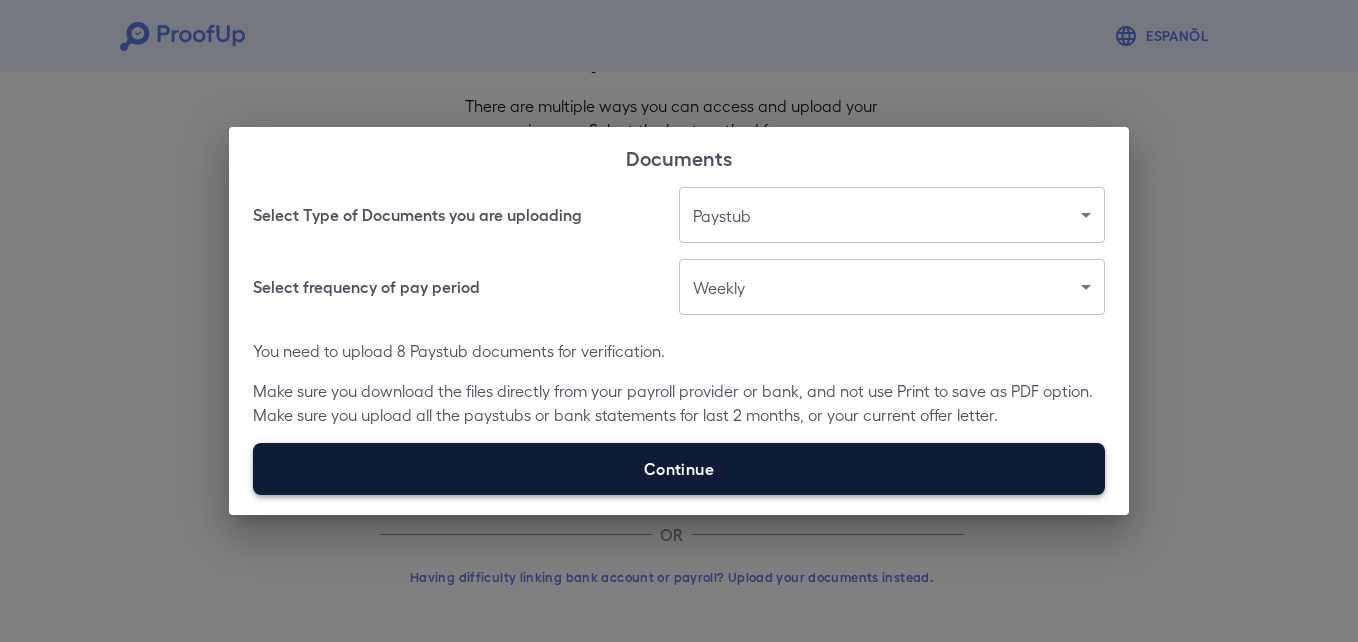 type on "**********" 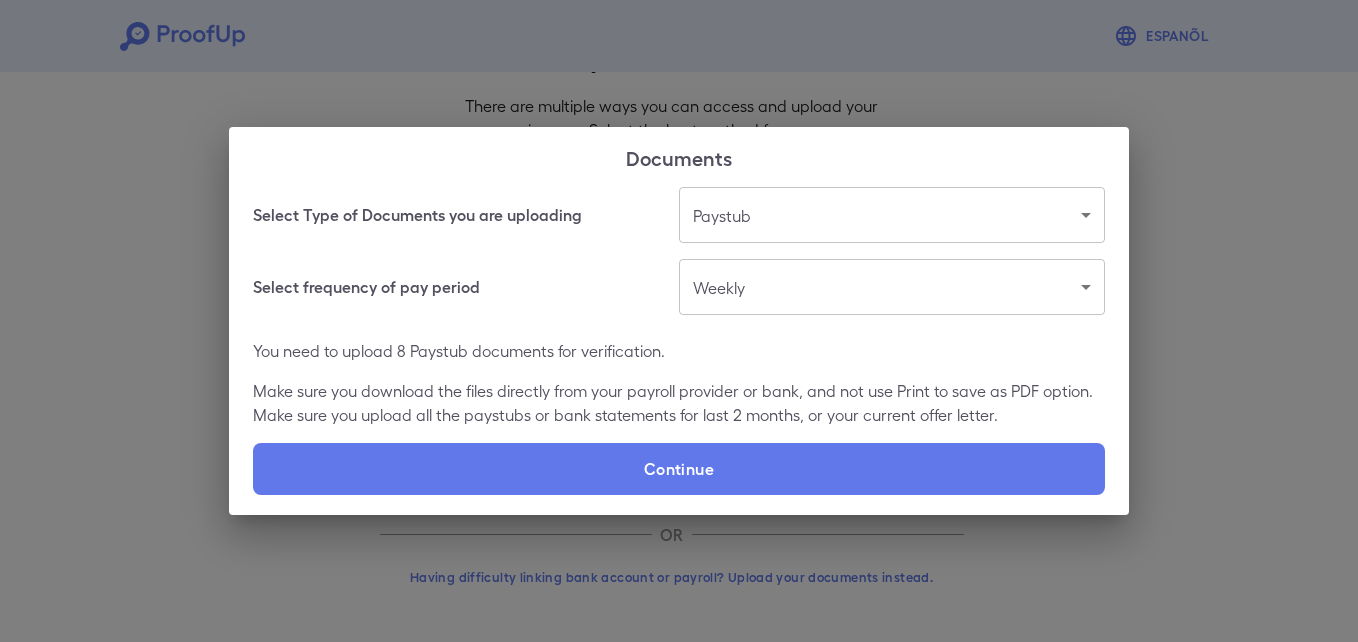 drag, startPoint x: 1299, startPoint y: 458, endPoint x: 1216, endPoint y: 581, distance: 148.38463 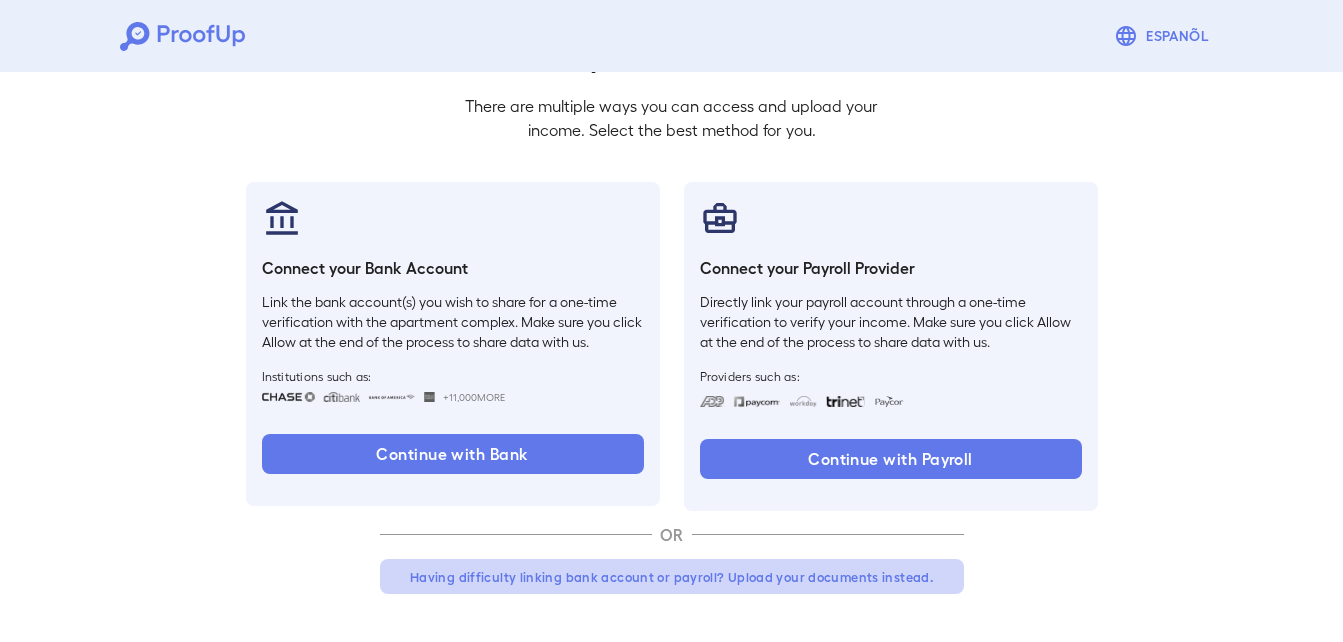 click on "Having difficulty linking bank account or payroll? Upload your documents instead." at bounding box center [672, 577] 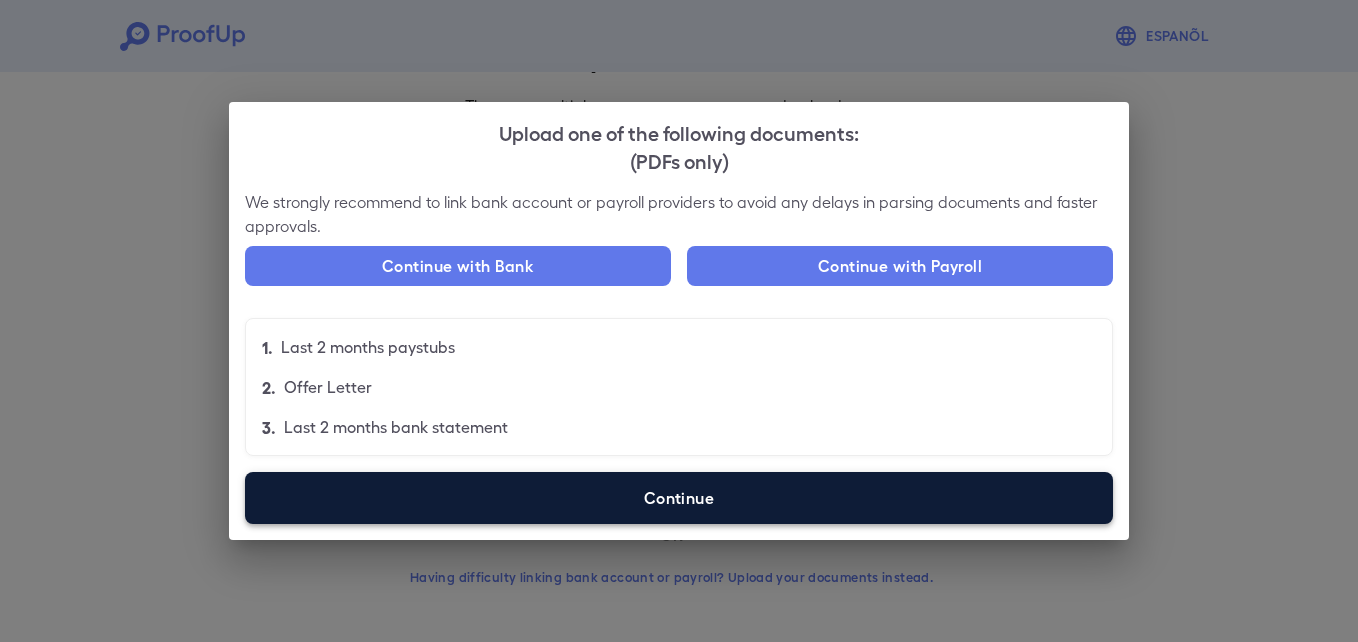 click on "Continue" at bounding box center [679, 498] 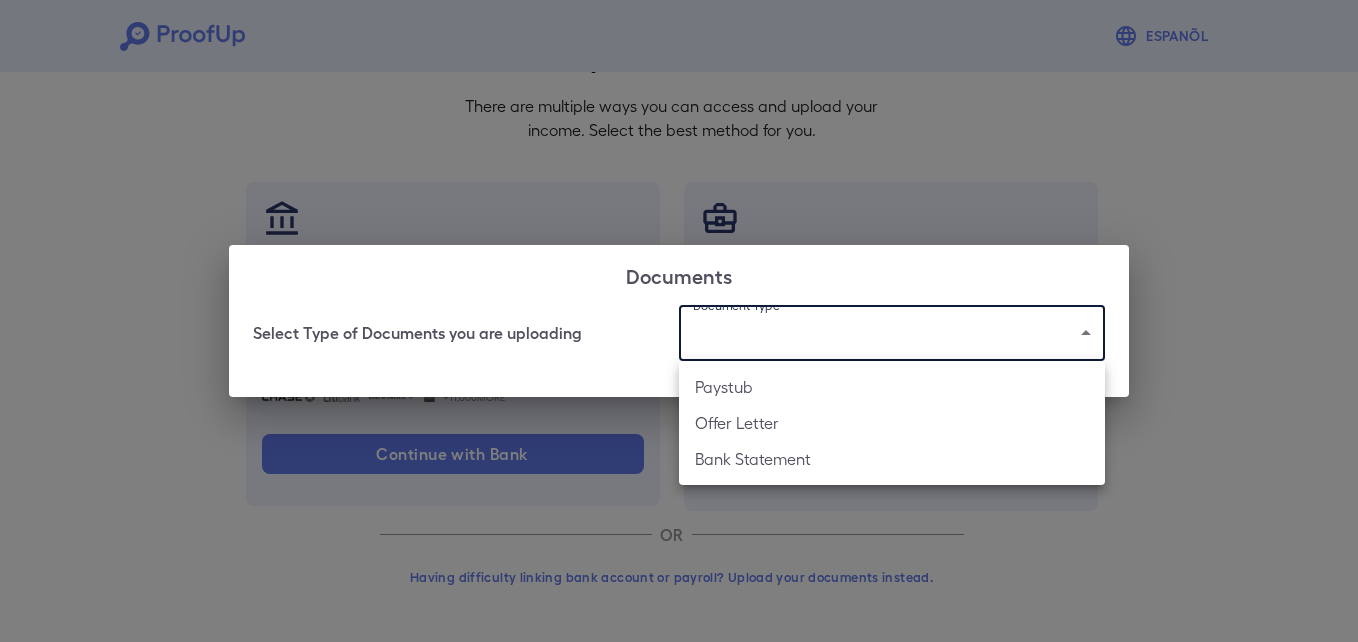 click on "Espanõl Go back How Would You Like to Verify Your Income? There are multiple ways you can access and upload your income. Select the best method for you. Connect your Bank Account Link the bank account(s) you wish to share for a one-time verification with the apartment complex. Make sure you click Allow at the end of the process to share data with us. Institutions such as: +11,000 More Continue with Bank Connect your Payroll Provider Directly link your payroll account through a one-time verification to verify your income. Make sure you click Allow at the end of the process to share data with us. Providers such as: Continue with Payroll OR Having difficulty linking bank account or payroll? Upload your documents instead. Documents Select Type of Documents you are uploading Document Type Paystub Offer Letter Bank Statement" at bounding box center (679, 260) 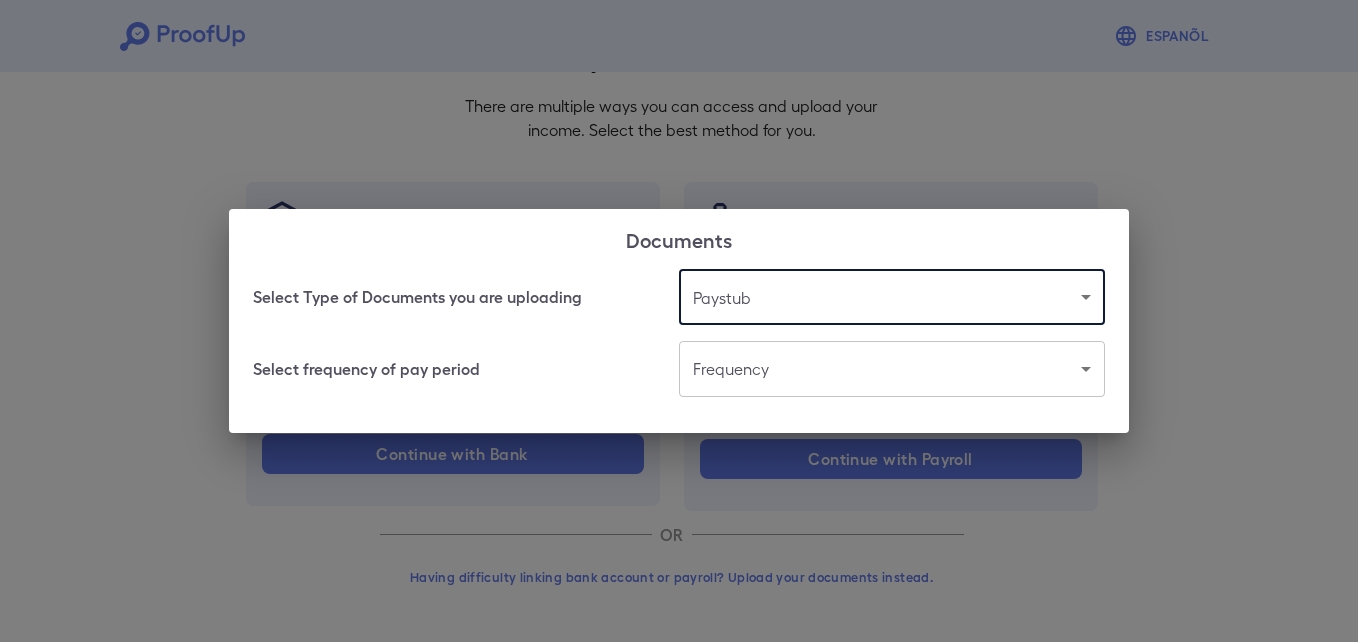 click on "Espanõl Go back How Would You Like to Verify Your Income? There are multiple ways you can access and upload your income. Select the best method for you. Connect your Bank Account Link the bank account(s) you wish to share for a one-time verification with the apartment complex. Make sure you click Allow at the end of the process to share data with us. Institutions such as: +11,000 More Continue with Bank Connect your Payroll Provider Directly link your payroll account through a one-time verification to verify your income. Make sure you click Allow at the end of the process to share data with us. Providers such as: Continue with Payroll OR Having difficulty linking bank account or payroll? Upload your documents instead. Documents Select Type of Documents you are uploading Paystub ******* Select frequency of pay period Frequency" at bounding box center [679, 260] 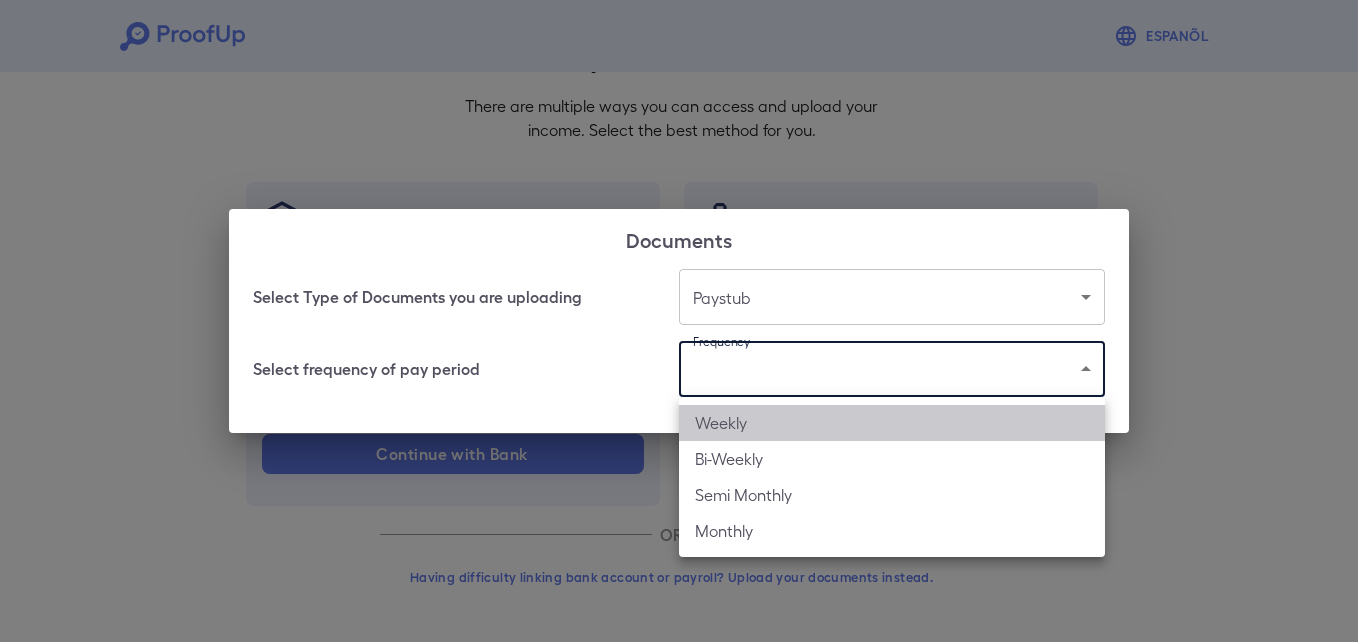click on "Weekly" at bounding box center [892, 423] 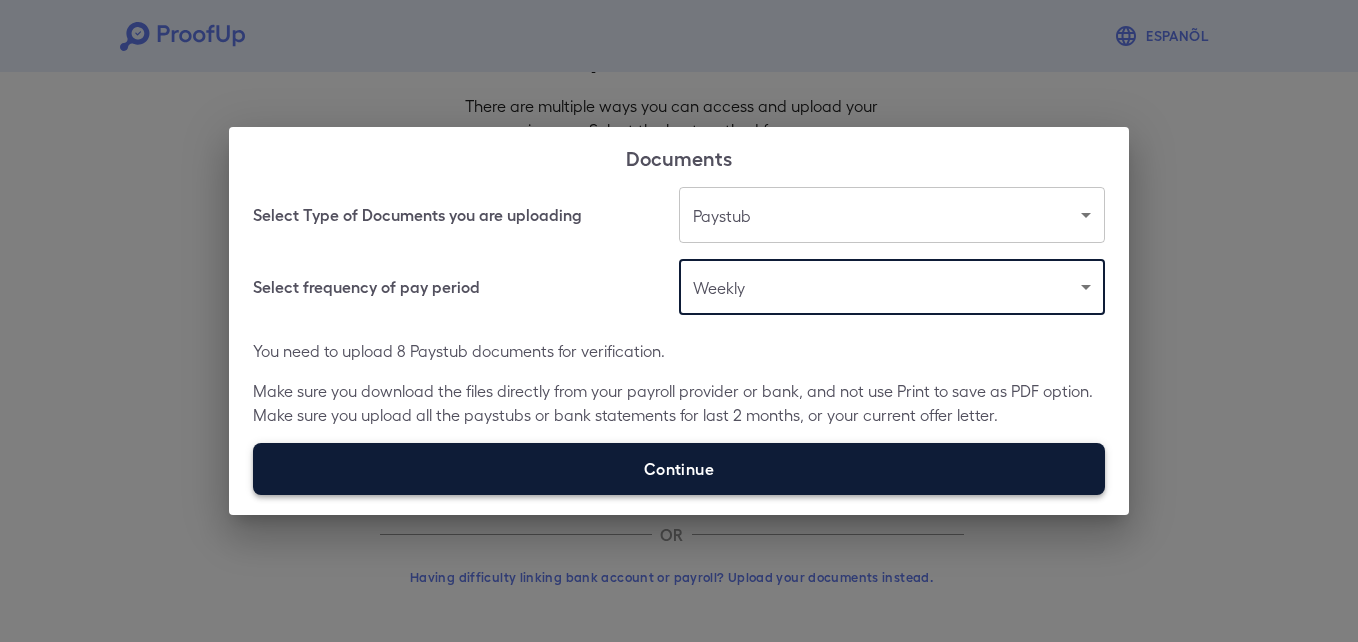 click on "Continue" at bounding box center [679, 469] 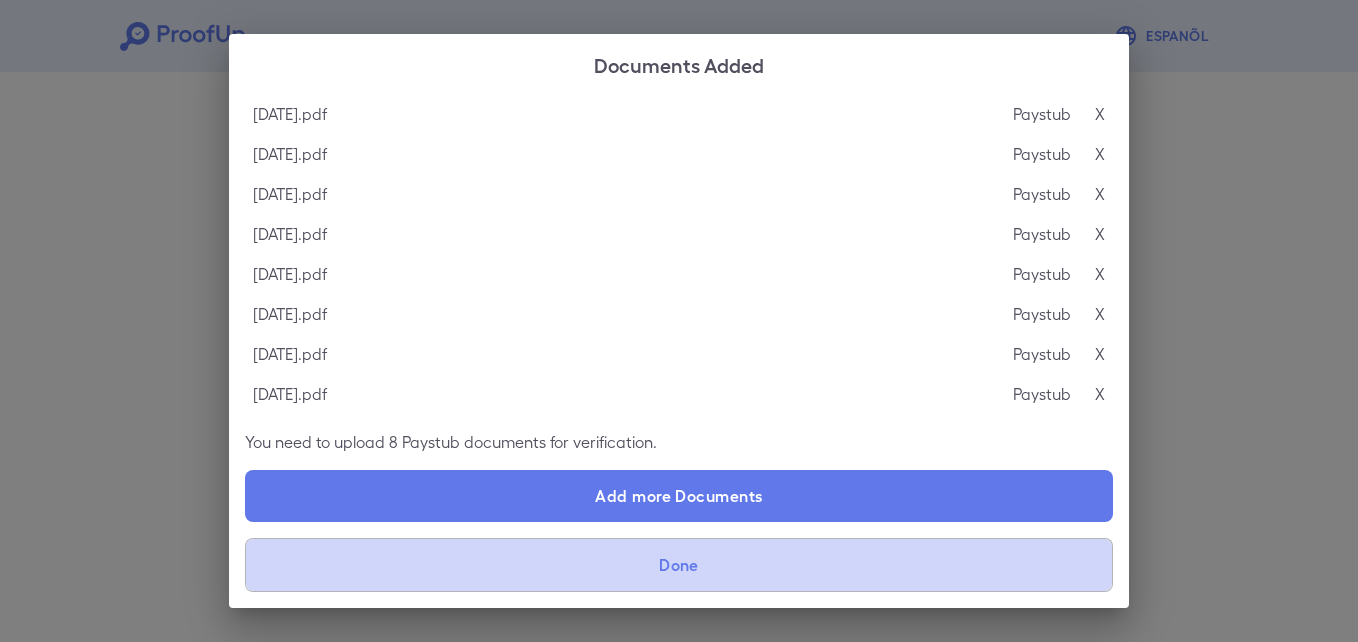 click on "Done" at bounding box center (679, 565) 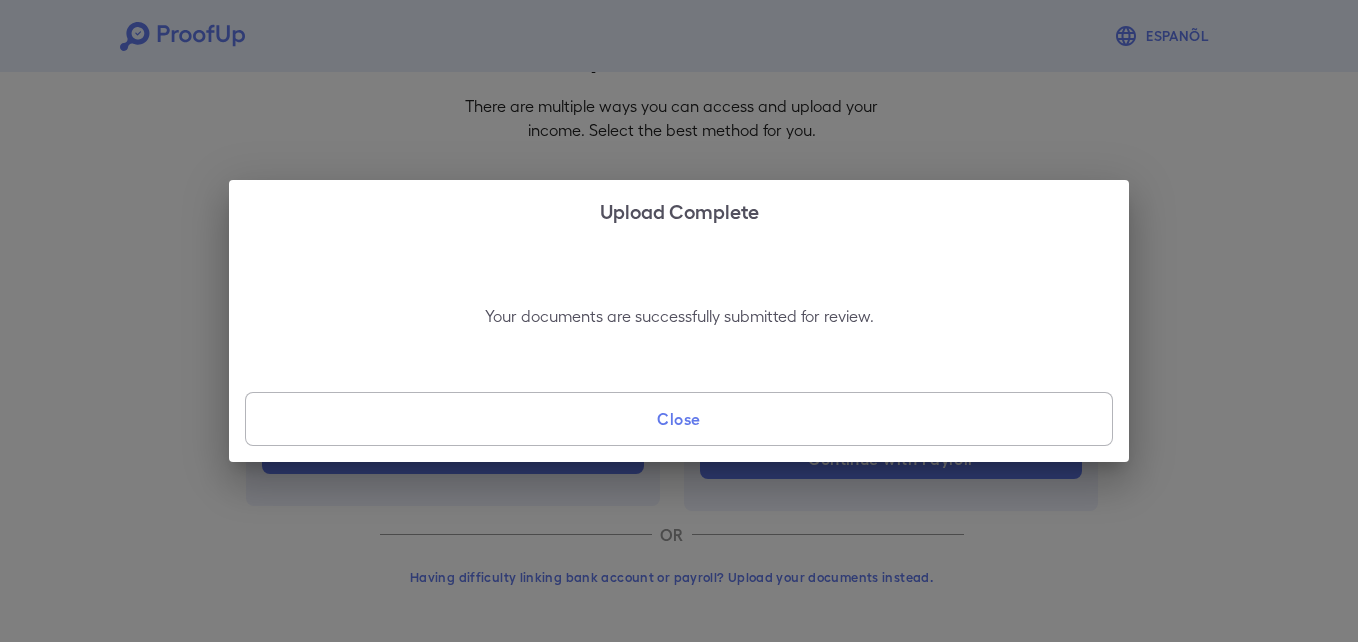 click on "Close" at bounding box center [679, 419] 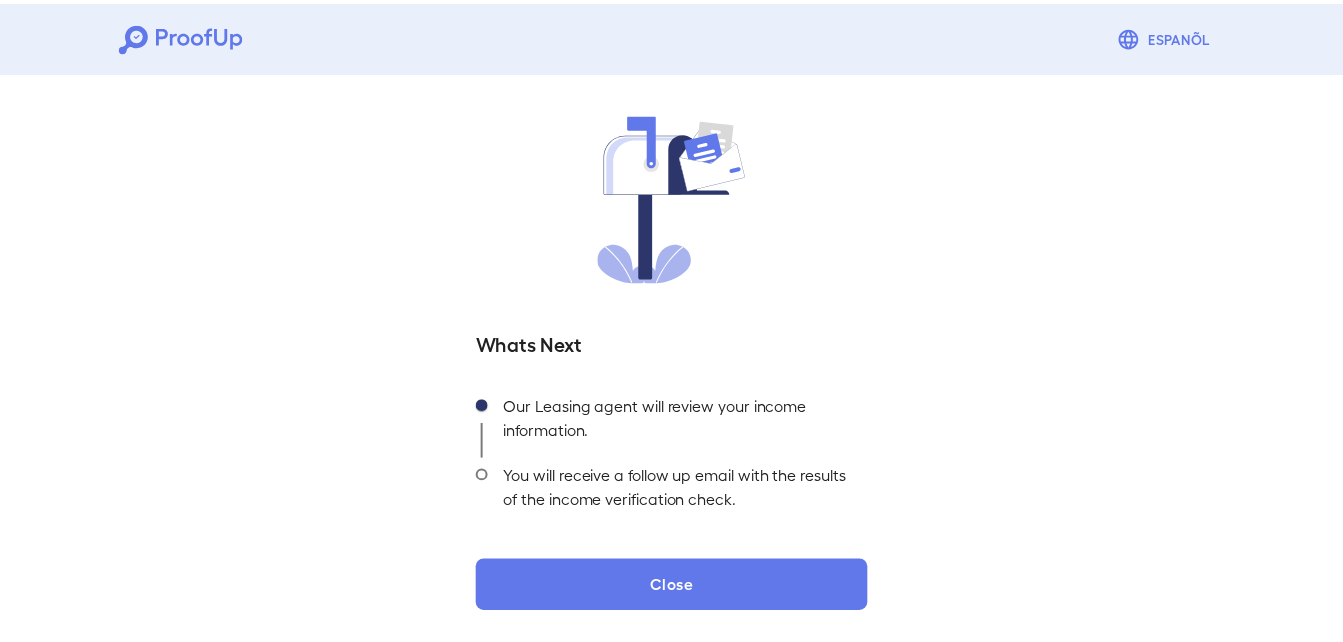 scroll, scrollTop: 0, scrollLeft: 0, axis: both 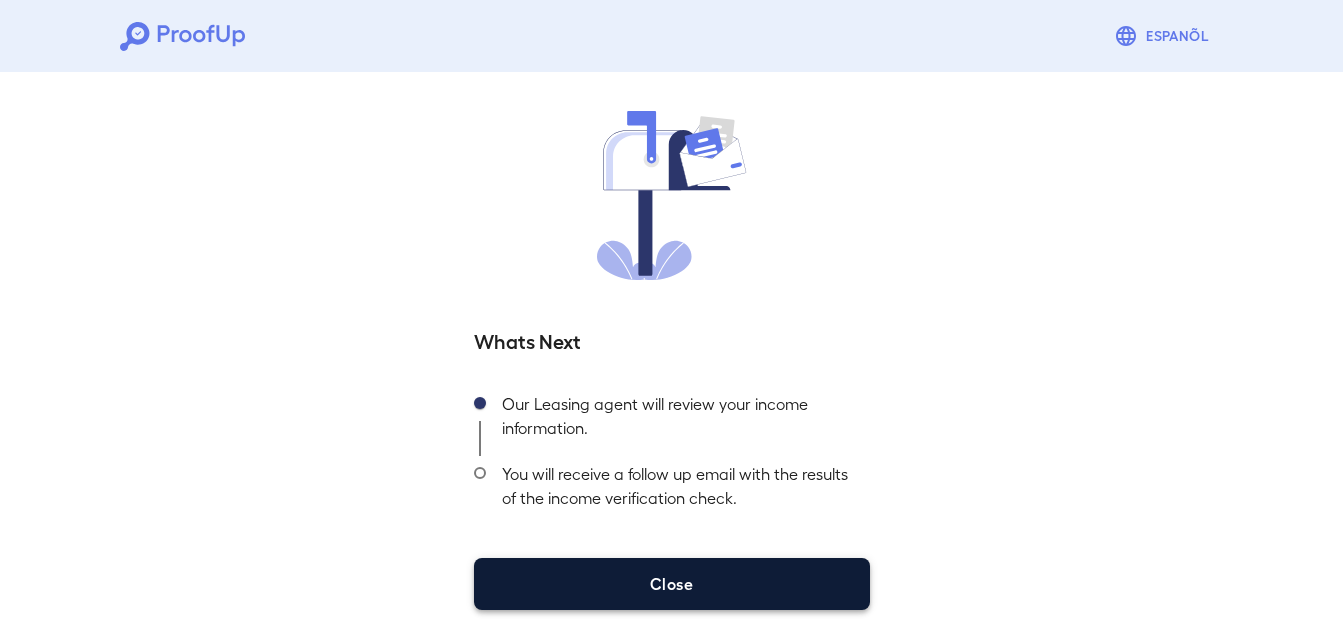 click on "Close" at bounding box center (672, 584) 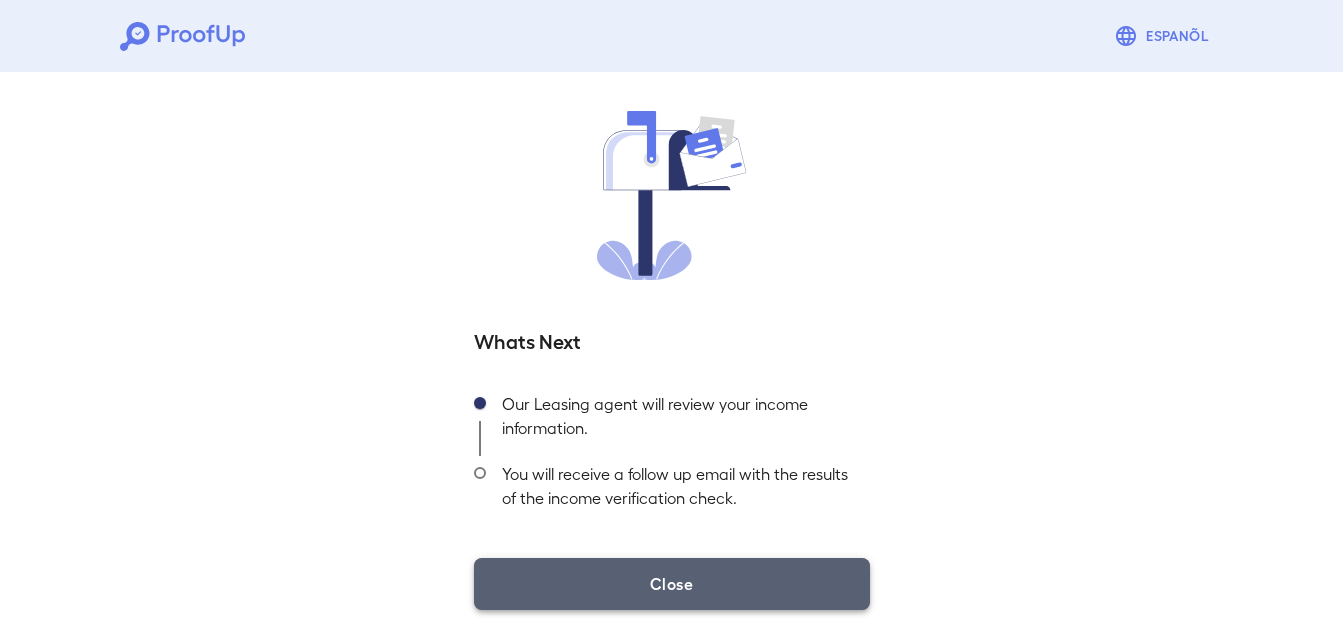 click on "Close" at bounding box center (672, 584) 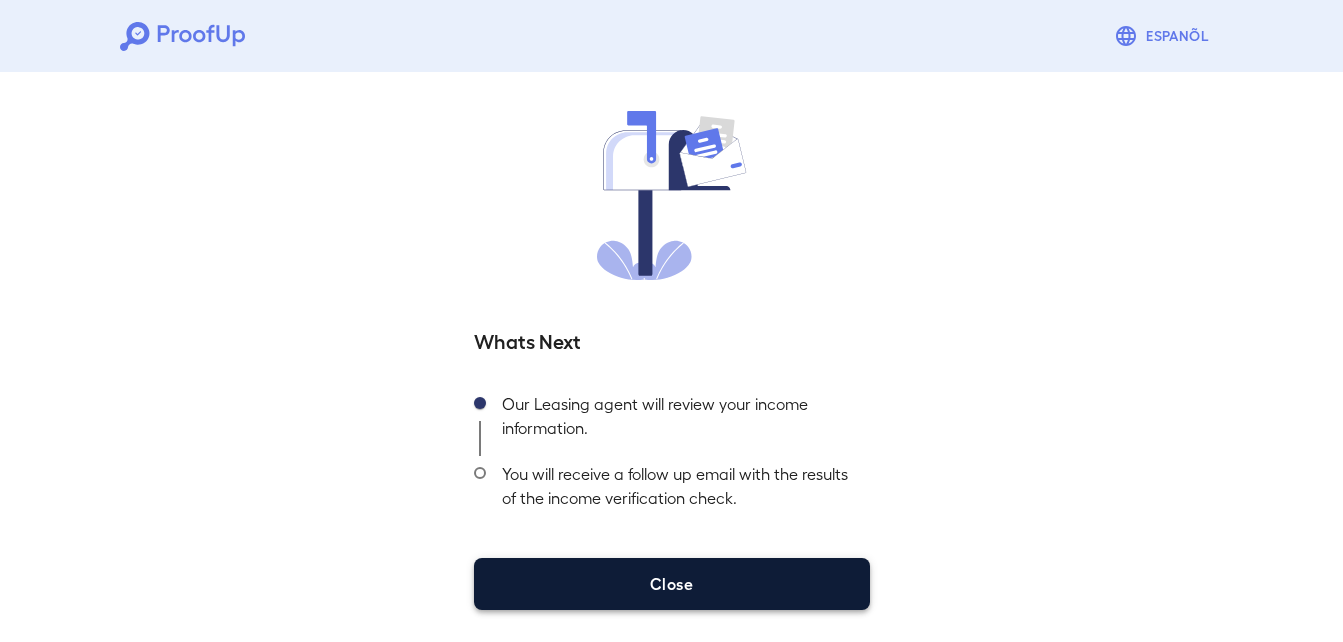 click on "Close" at bounding box center (672, 584) 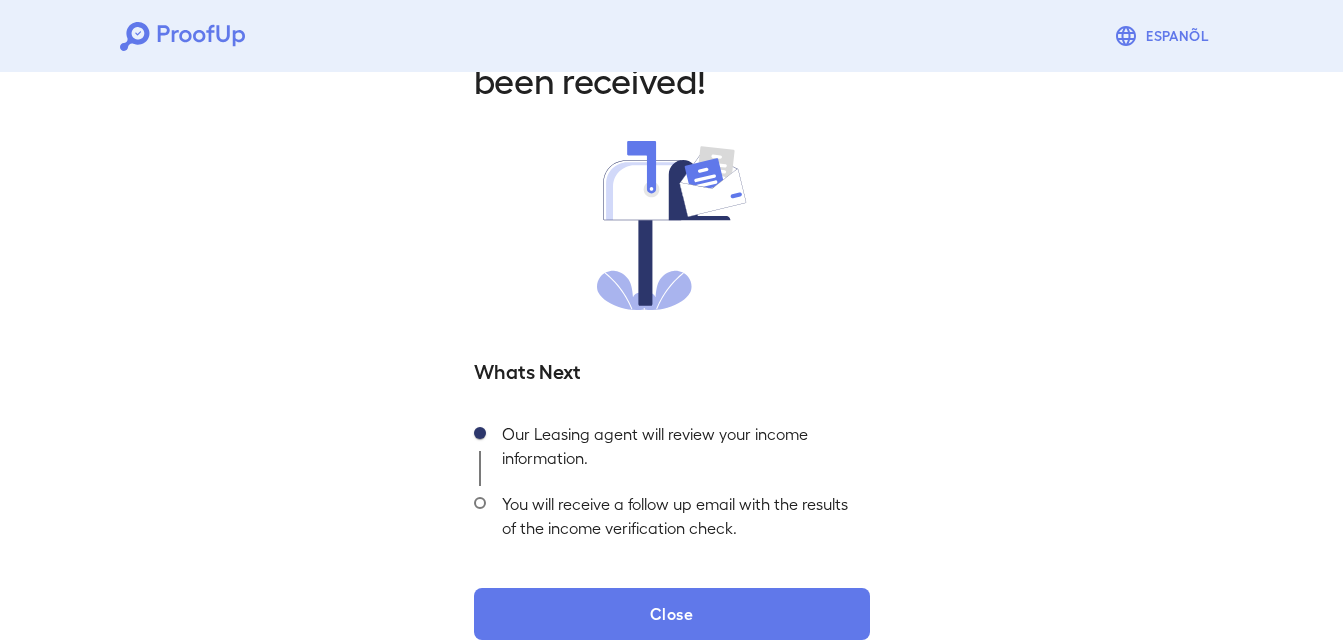 scroll, scrollTop: 0, scrollLeft: 0, axis: both 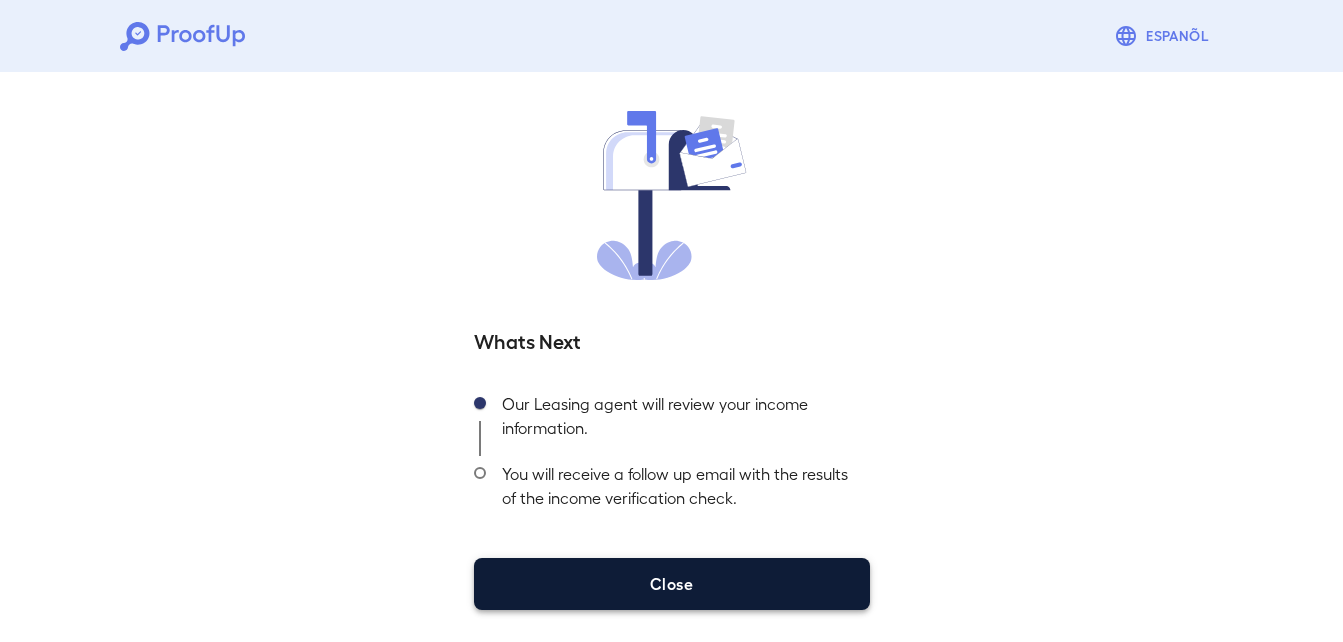 click on "Close" at bounding box center (672, 584) 